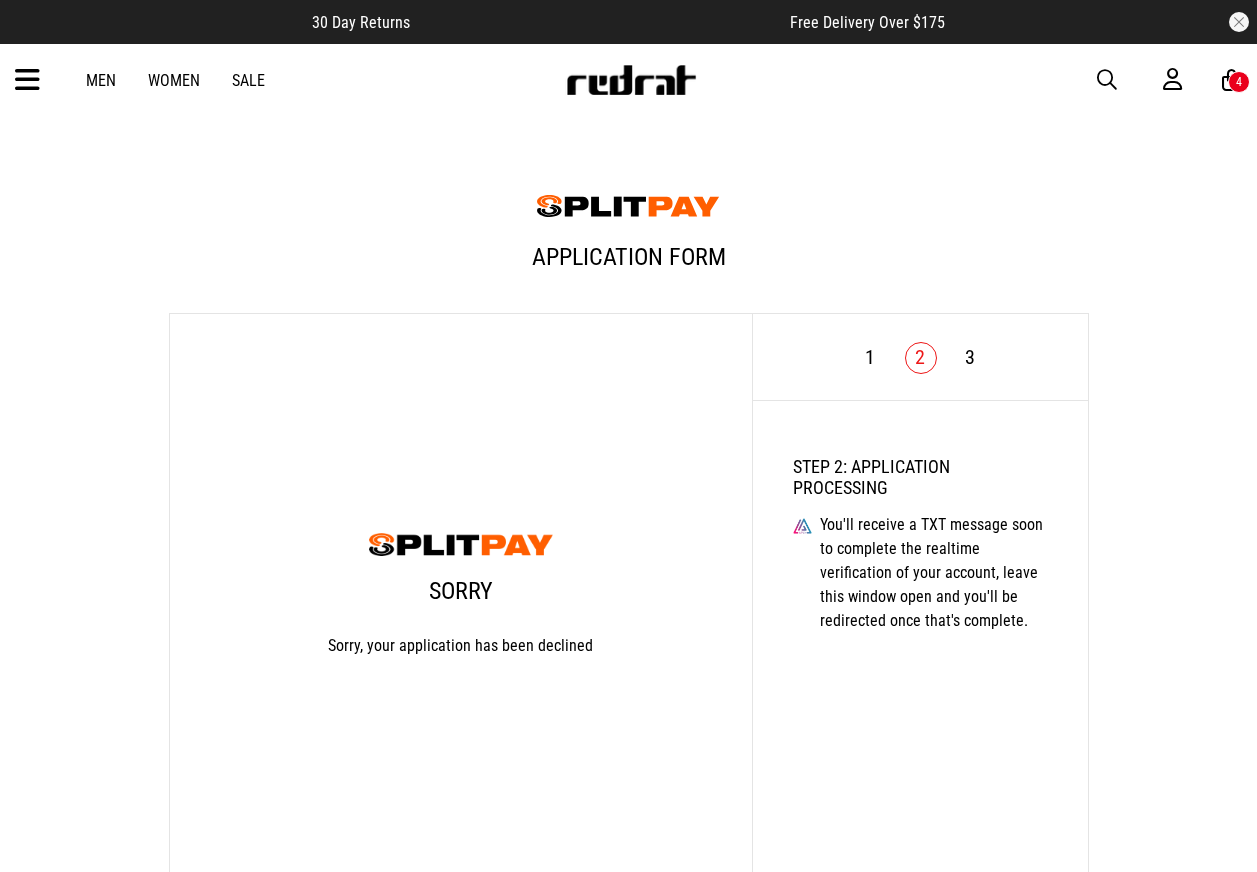 scroll, scrollTop: 142, scrollLeft: 0, axis: vertical 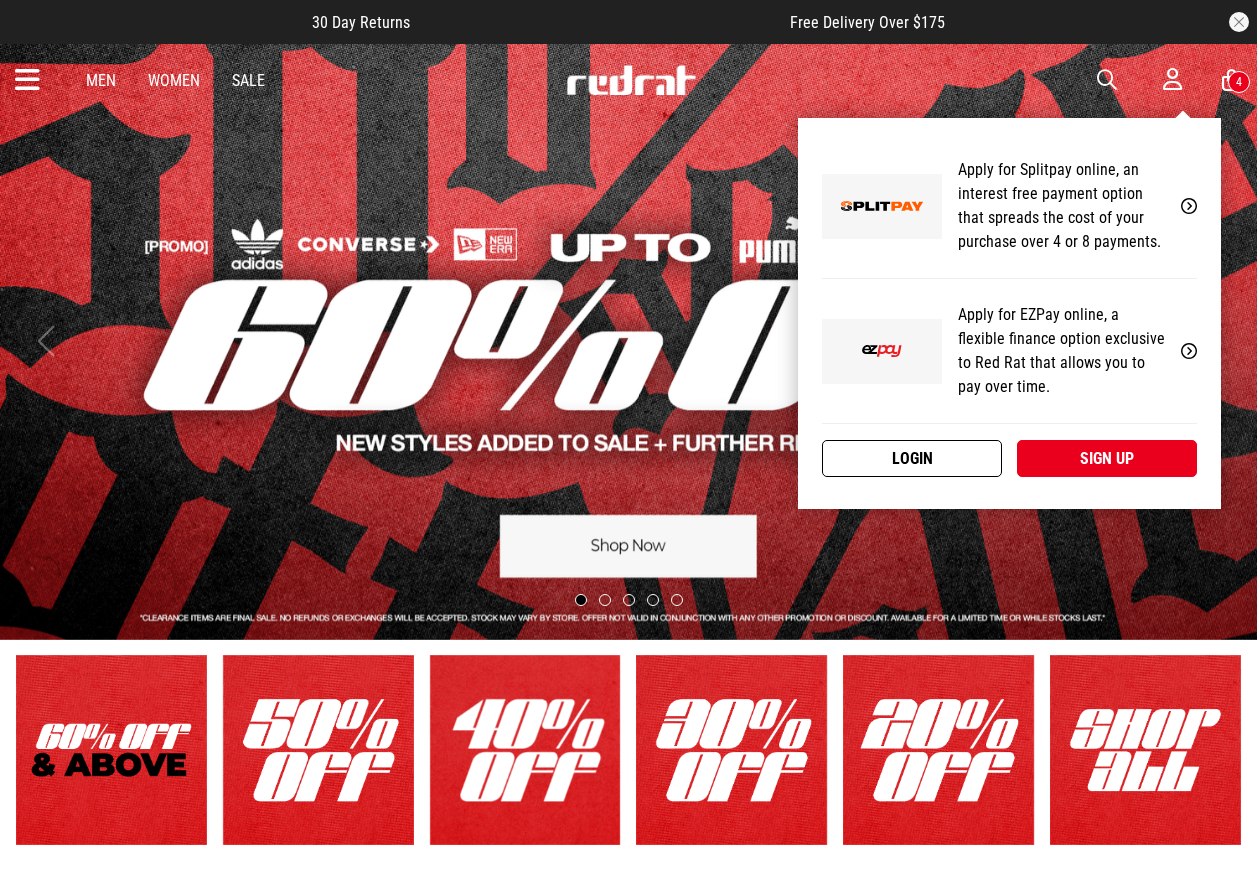 click on "Login" at bounding box center (912, 458) 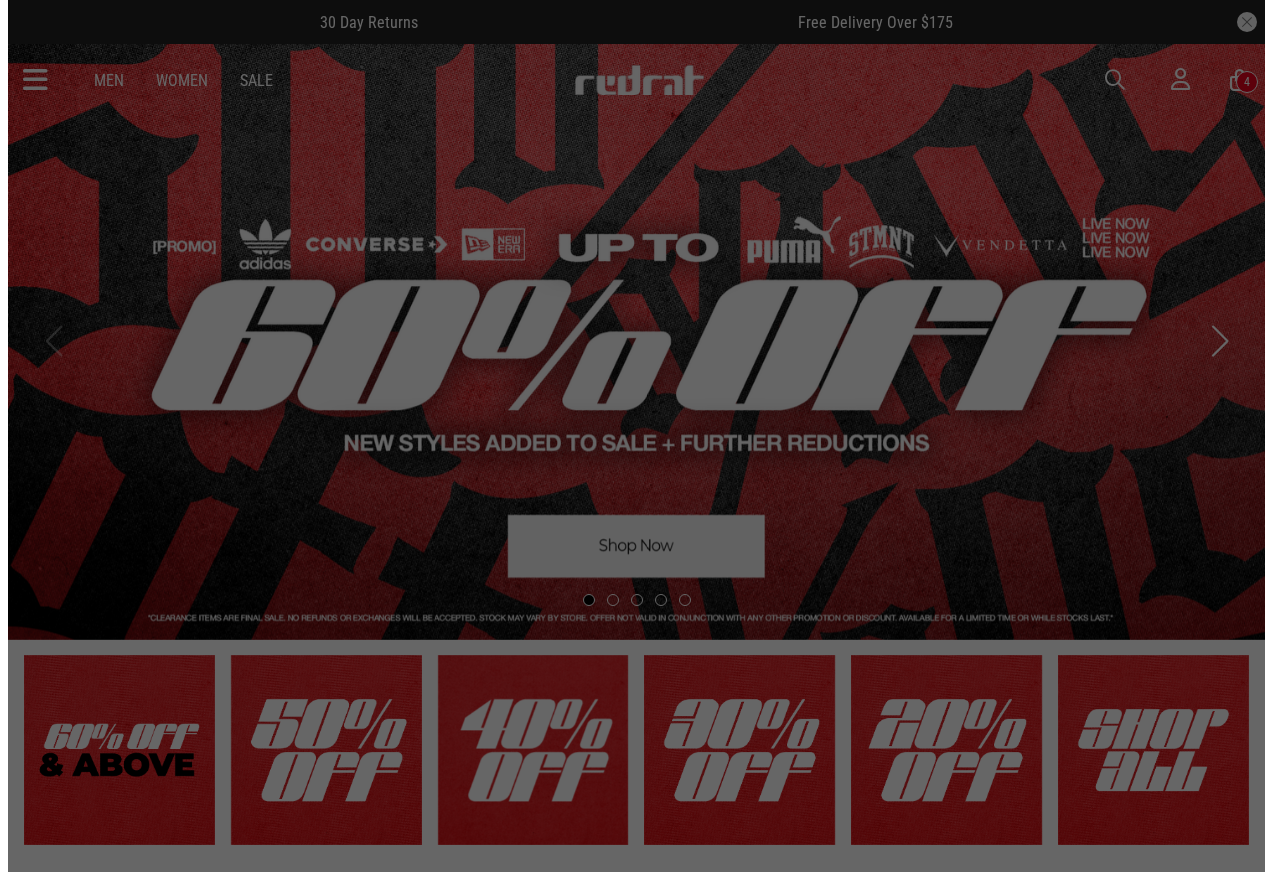 scroll, scrollTop: 0, scrollLeft: 0, axis: both 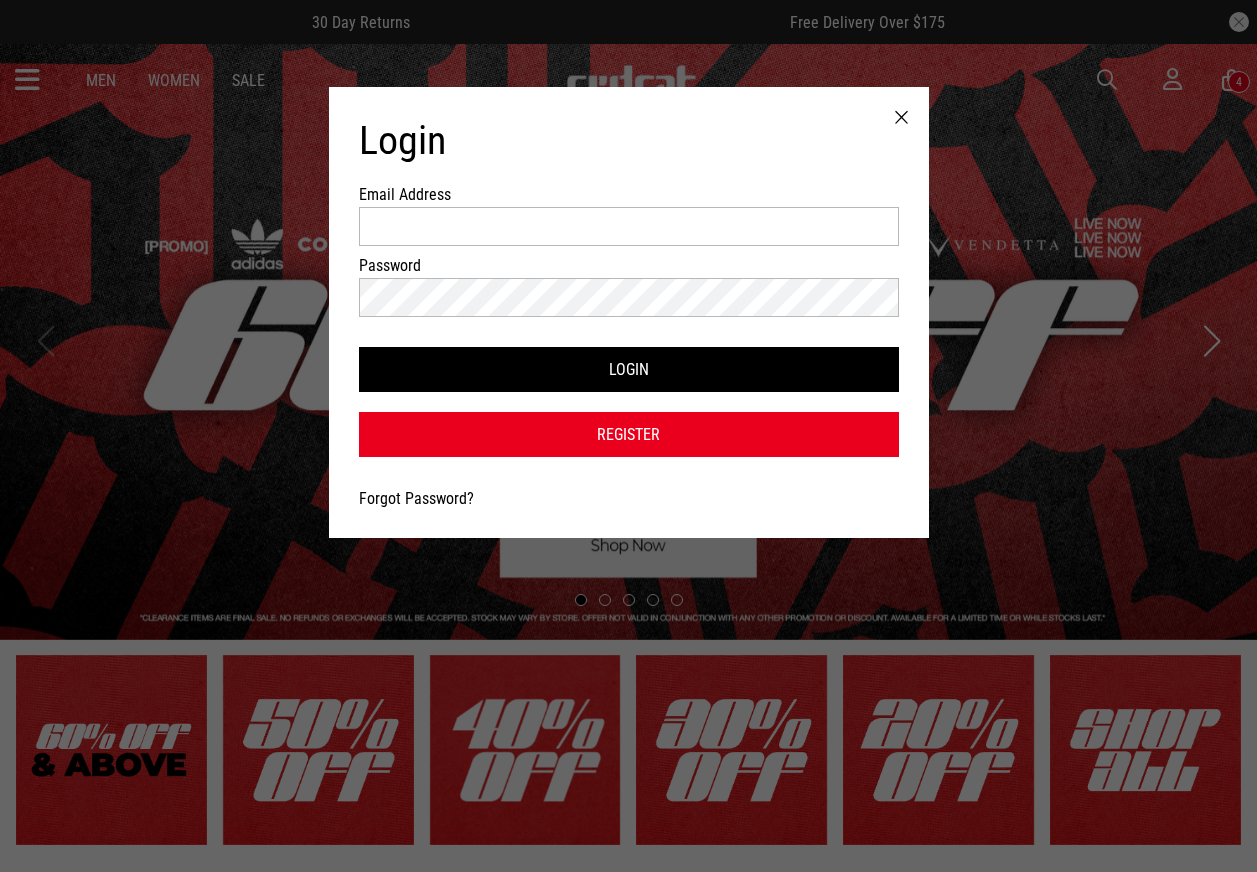 click on "Forgot Password?" at bounding box center (416, 498) 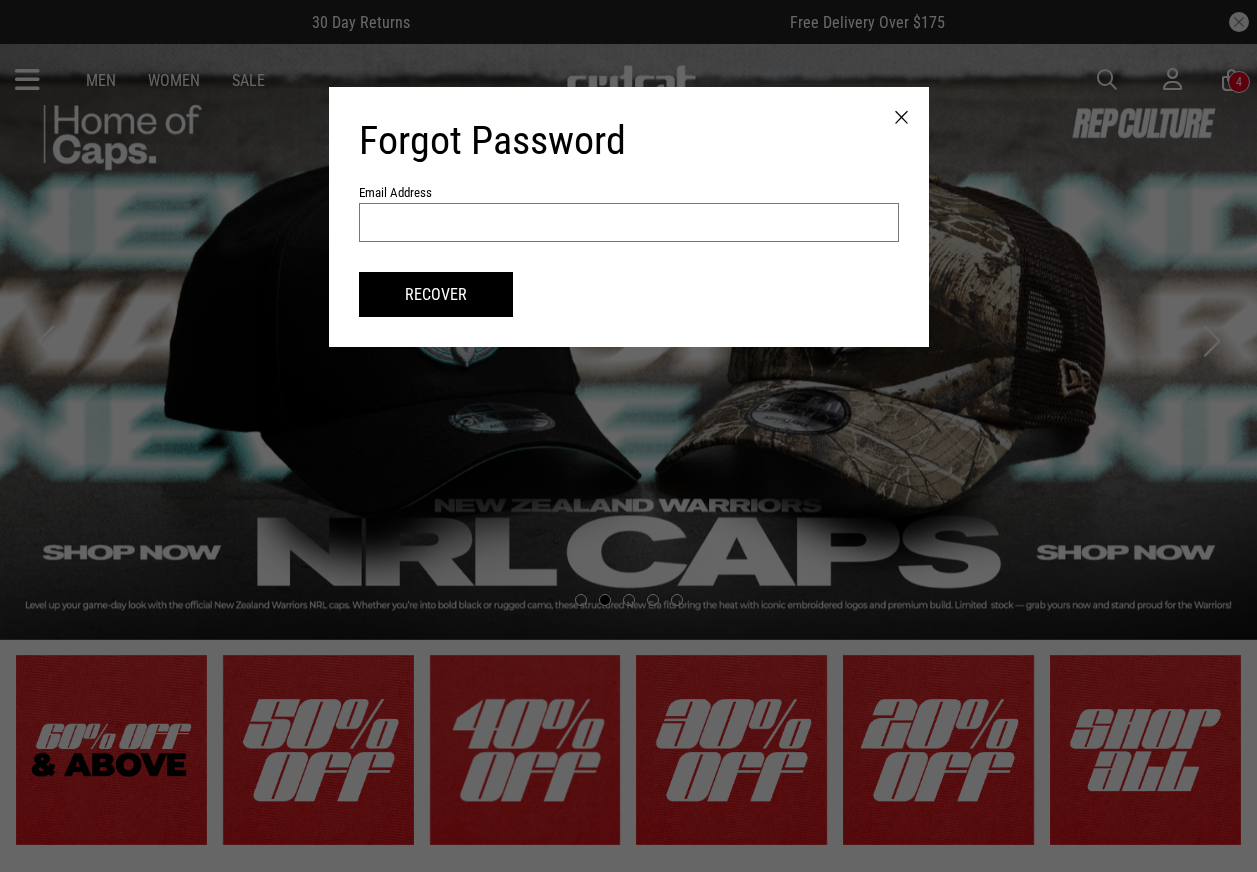 click at bounding box center (629, 222) 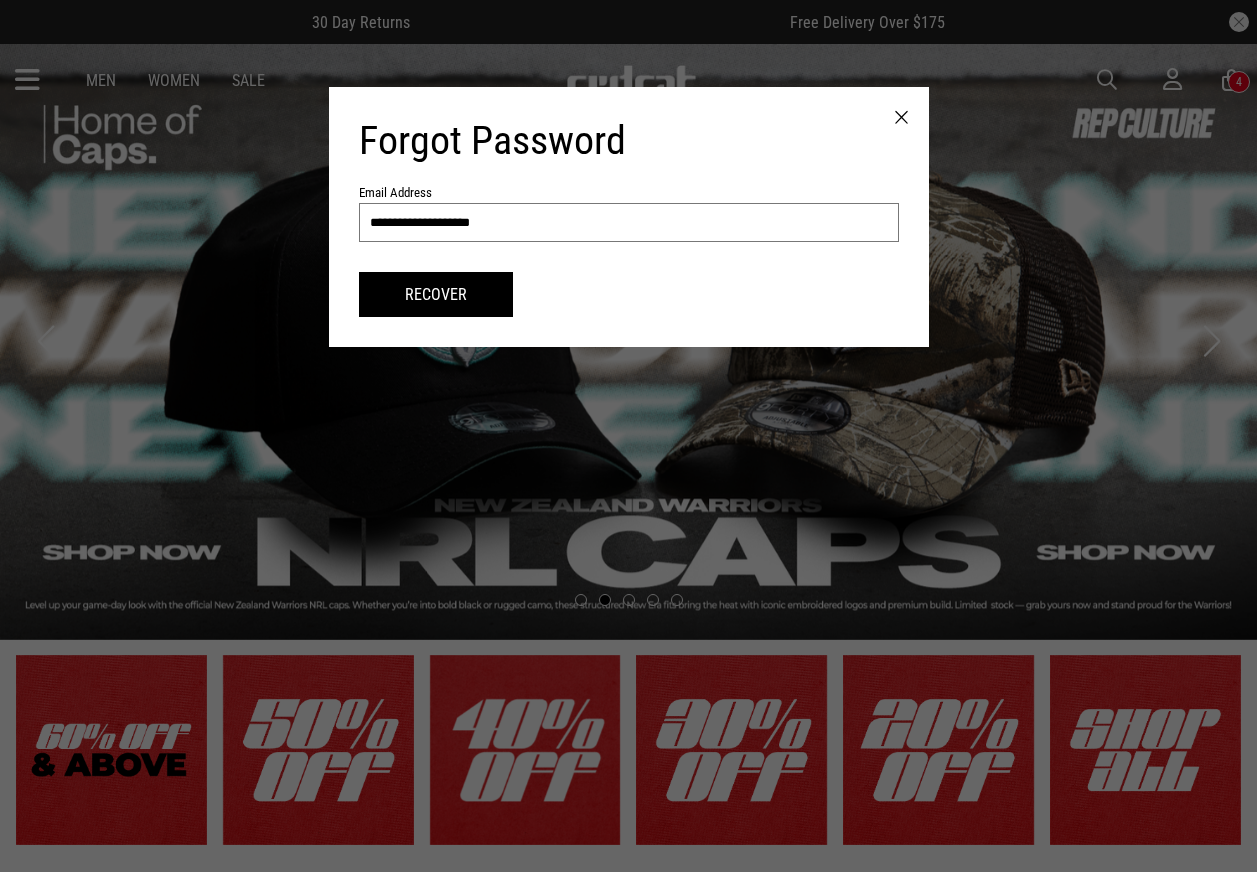 type on "**********" 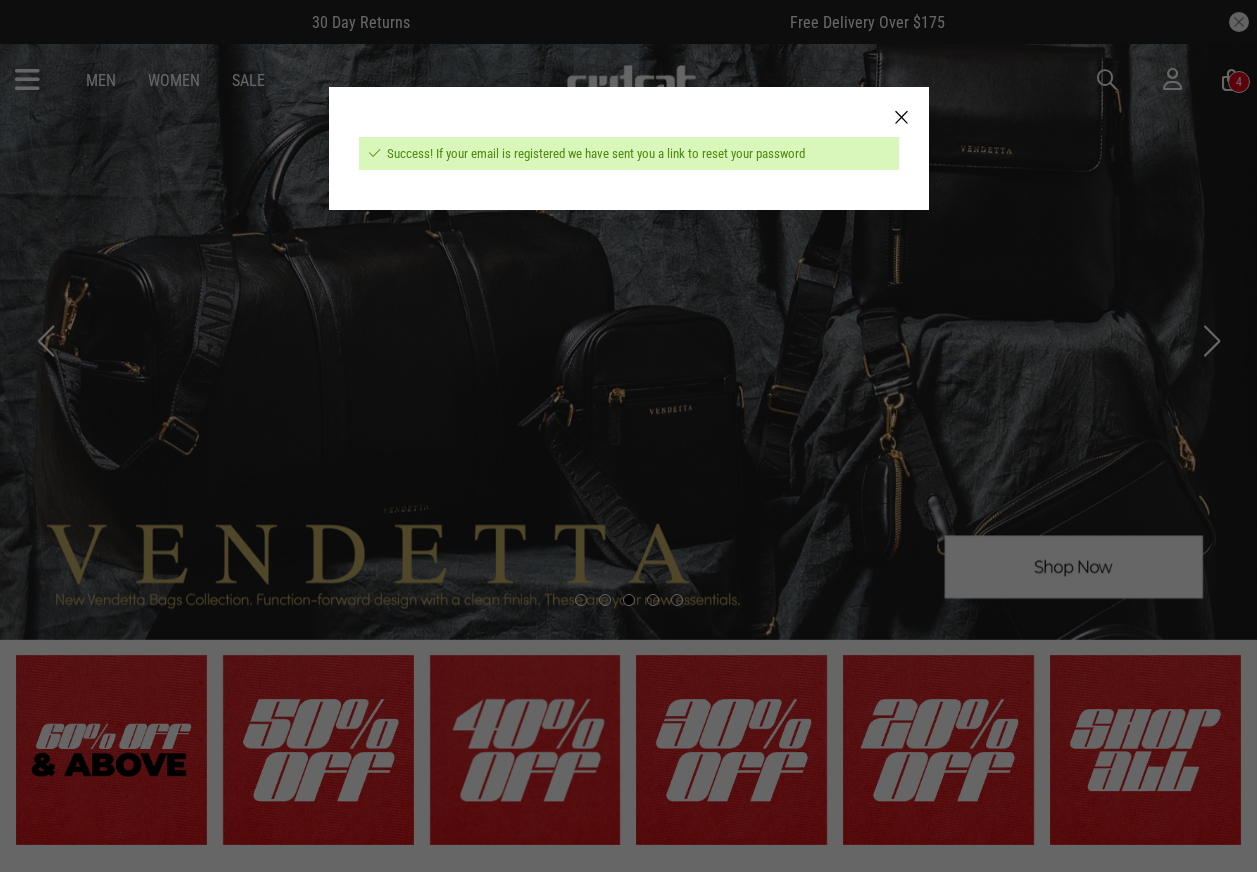 drag, startPoint x: 906, startPoint y: 108, endPoint x: 834, endPoint y: 103, distance: 72.1734 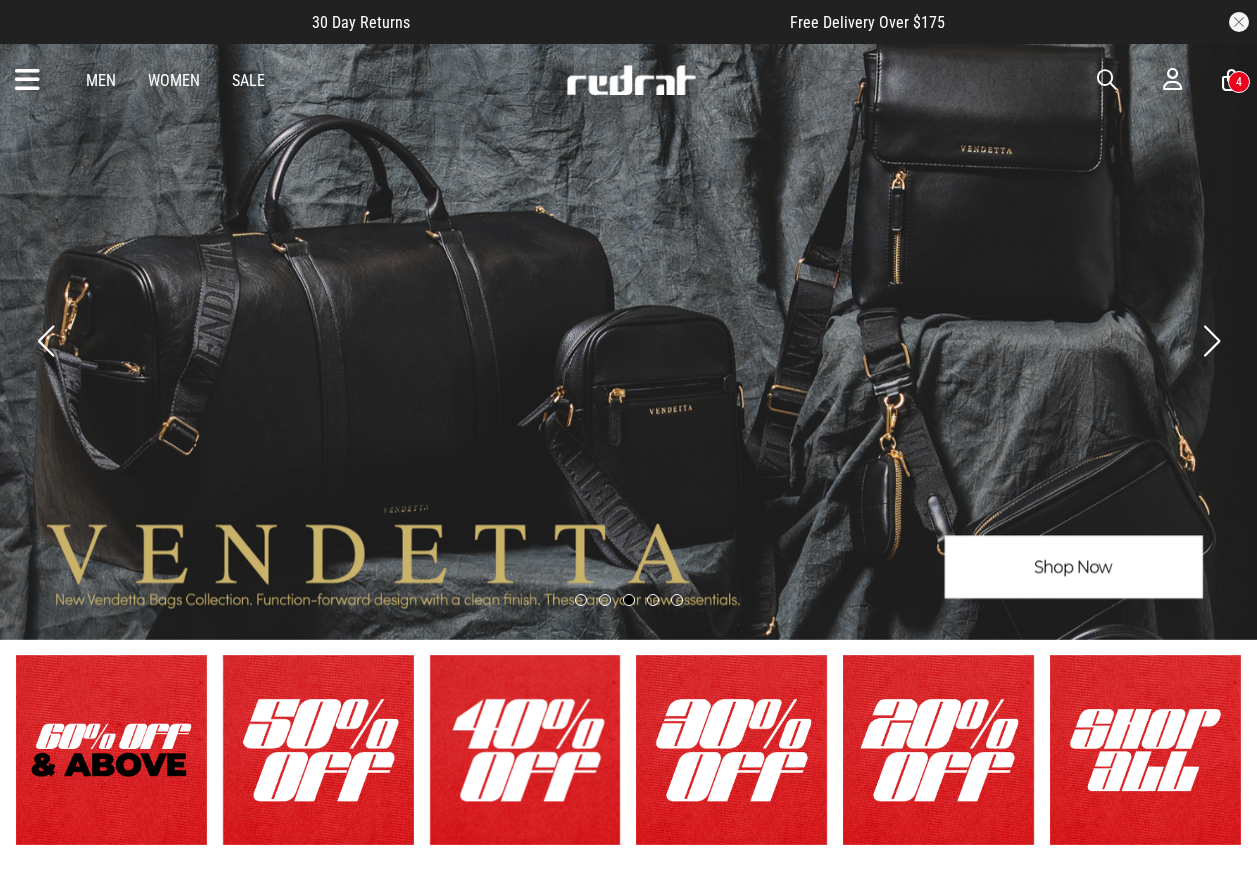 click at bounding box center (1107, 80) 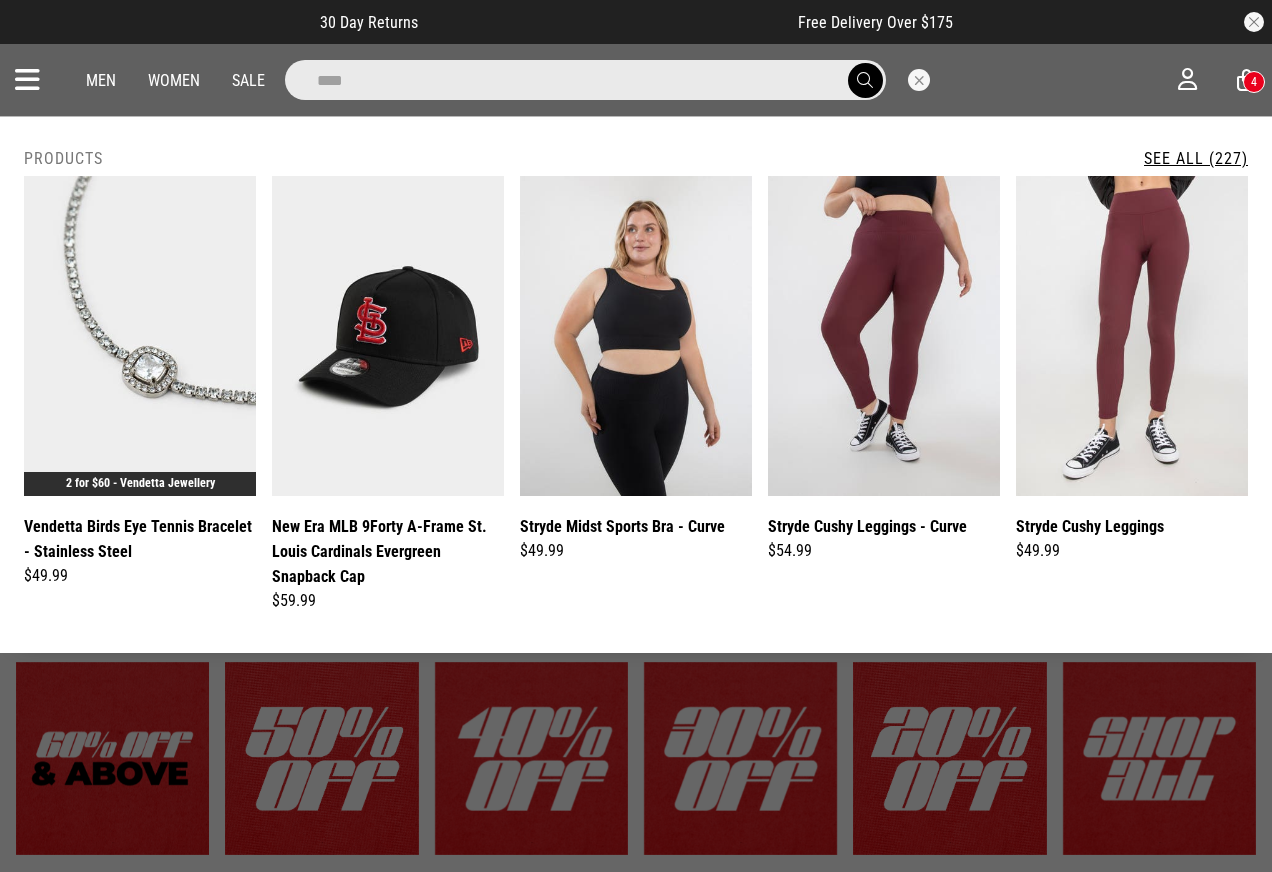 type on "****" 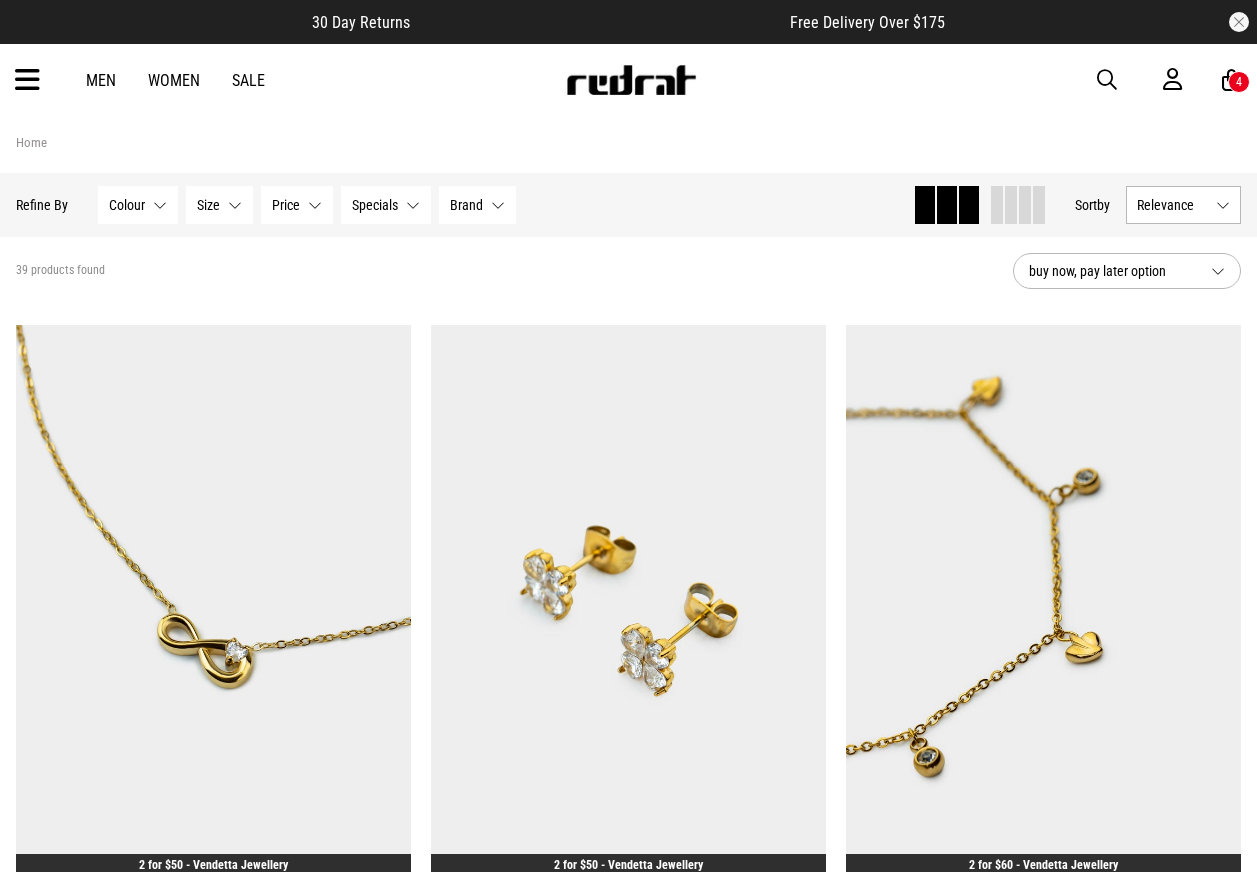 scroll, scrollTop: 0, scrollLeft: 0, axis: both 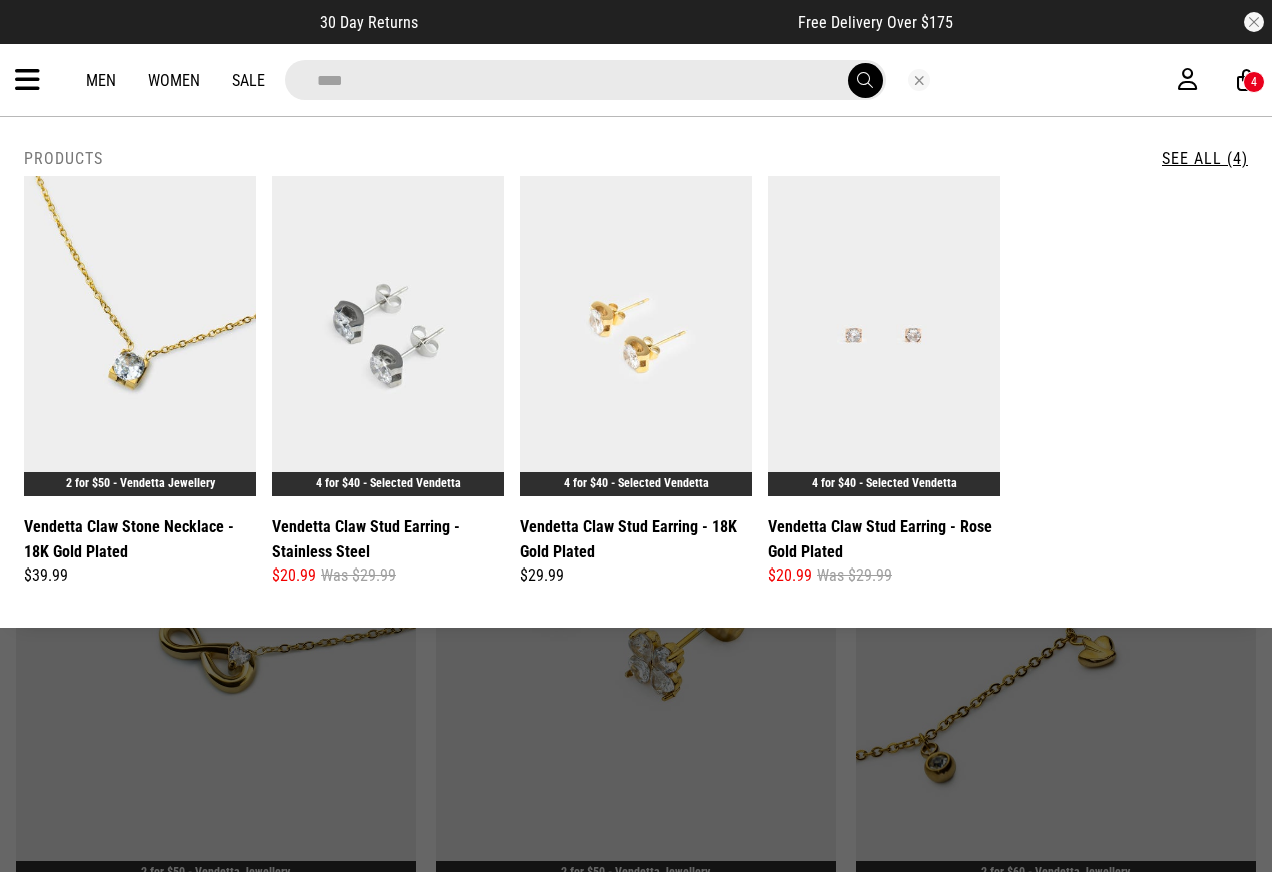 type on "****" 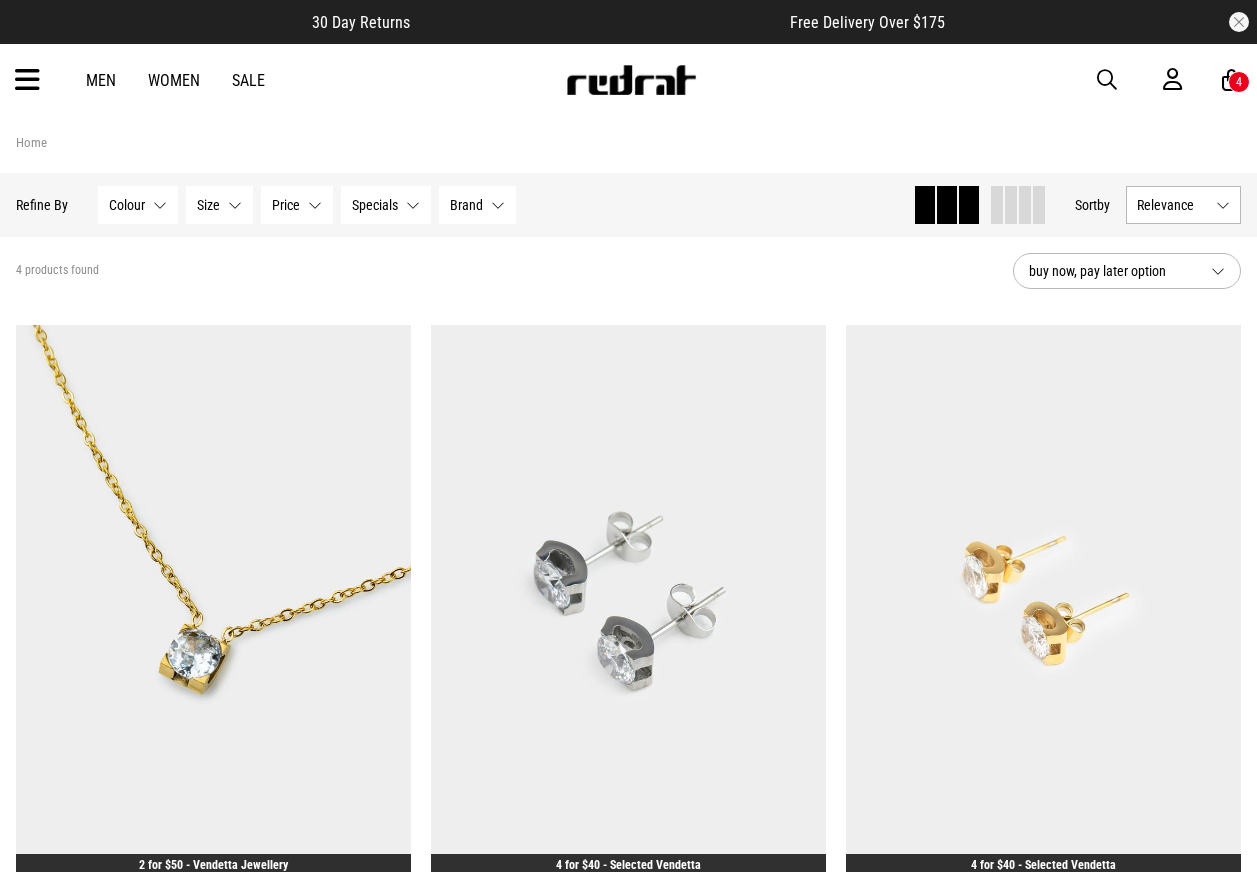 scroll, scrollTop: 100, scrollLeft: 0, axis: vertical 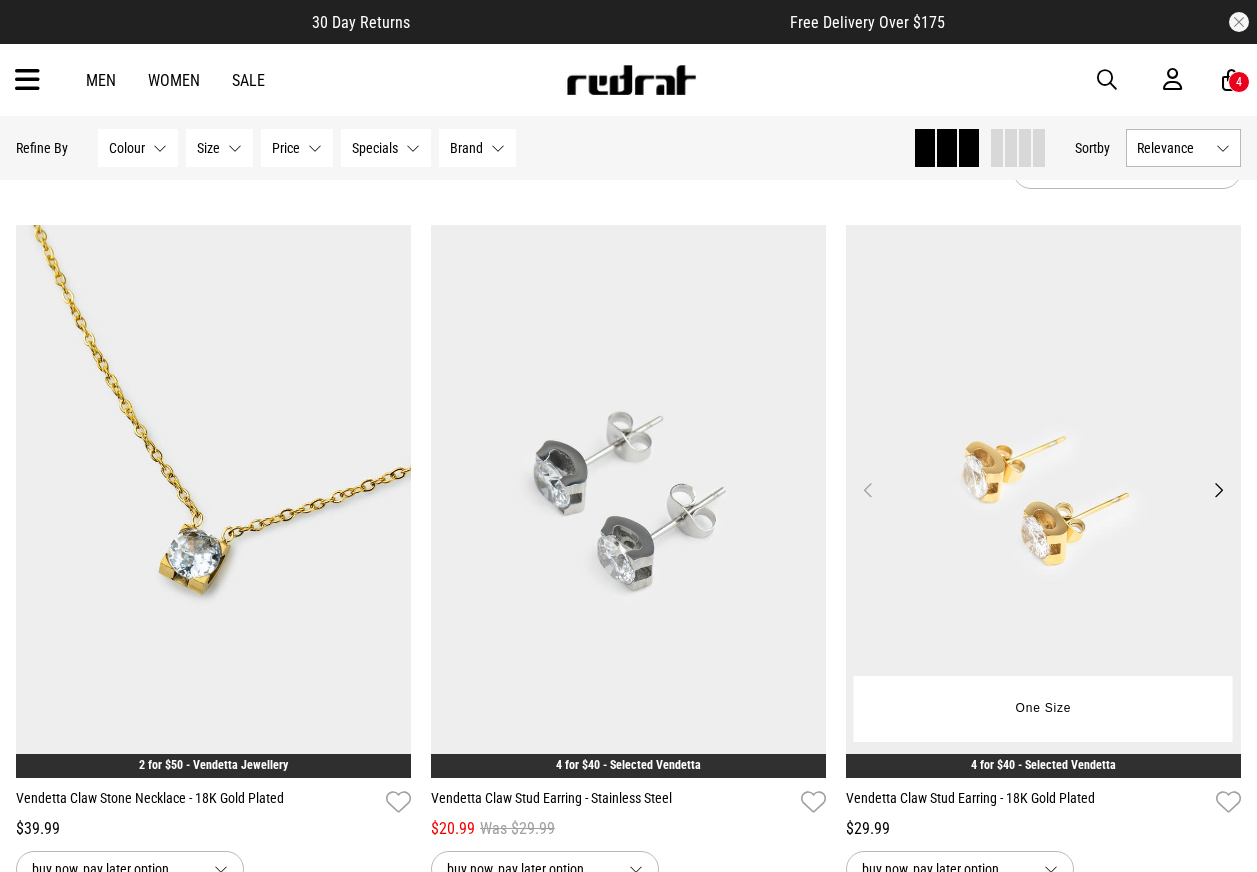 click at bounding box center (1043, 501) 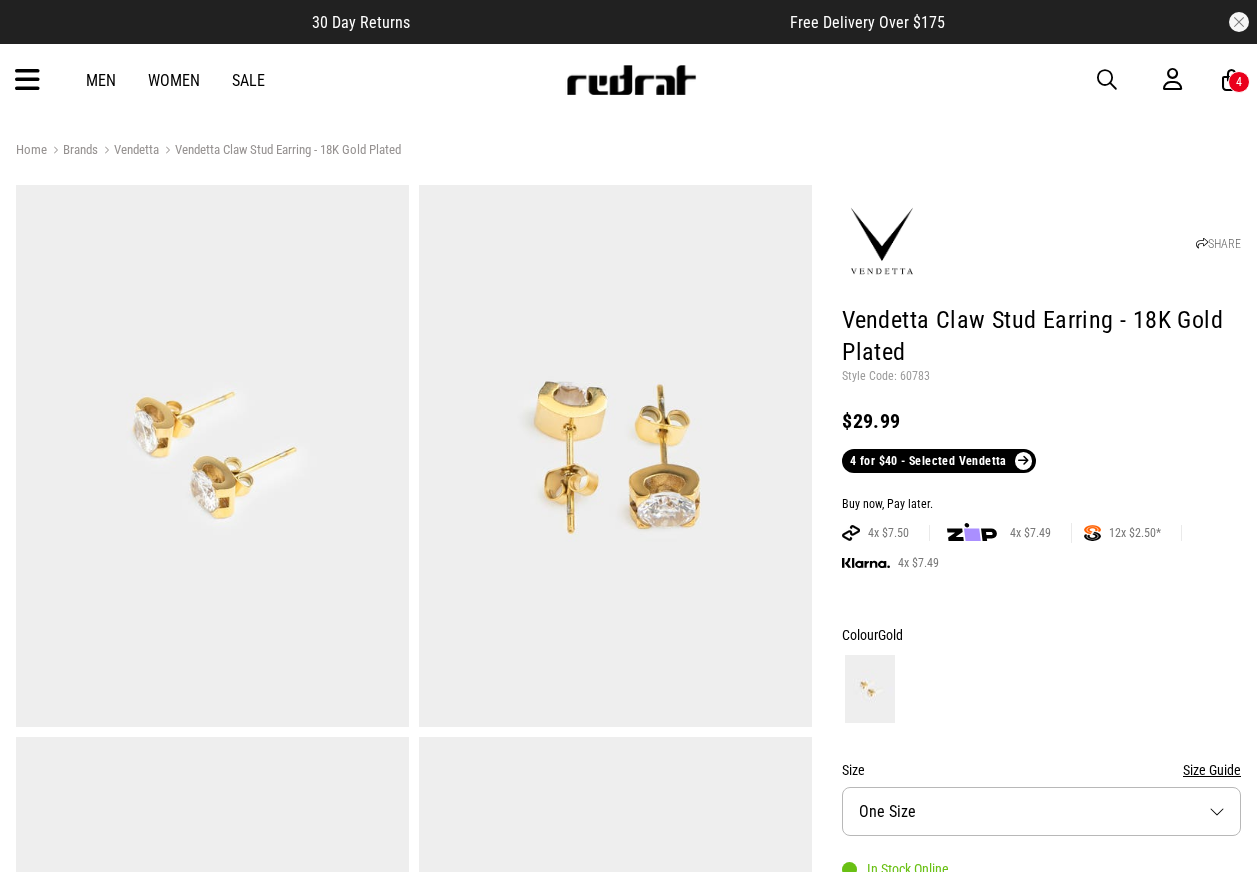 scroll, scrollTop: 0, scrollLeft: 0, axis: both 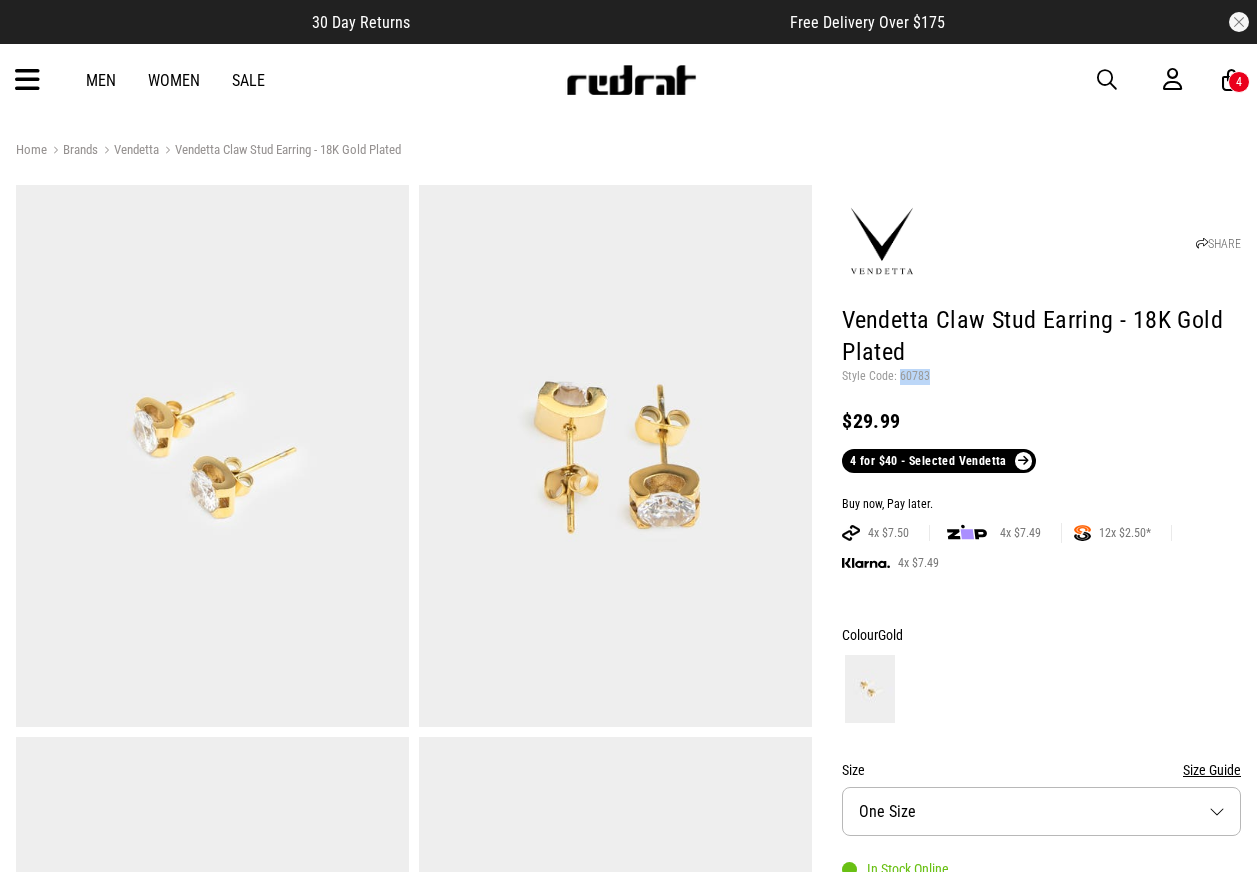 drag, startPoint x: 925, startPoint y: 377, endPoint x: 899, endPoint y: 379, distance: 26.076809 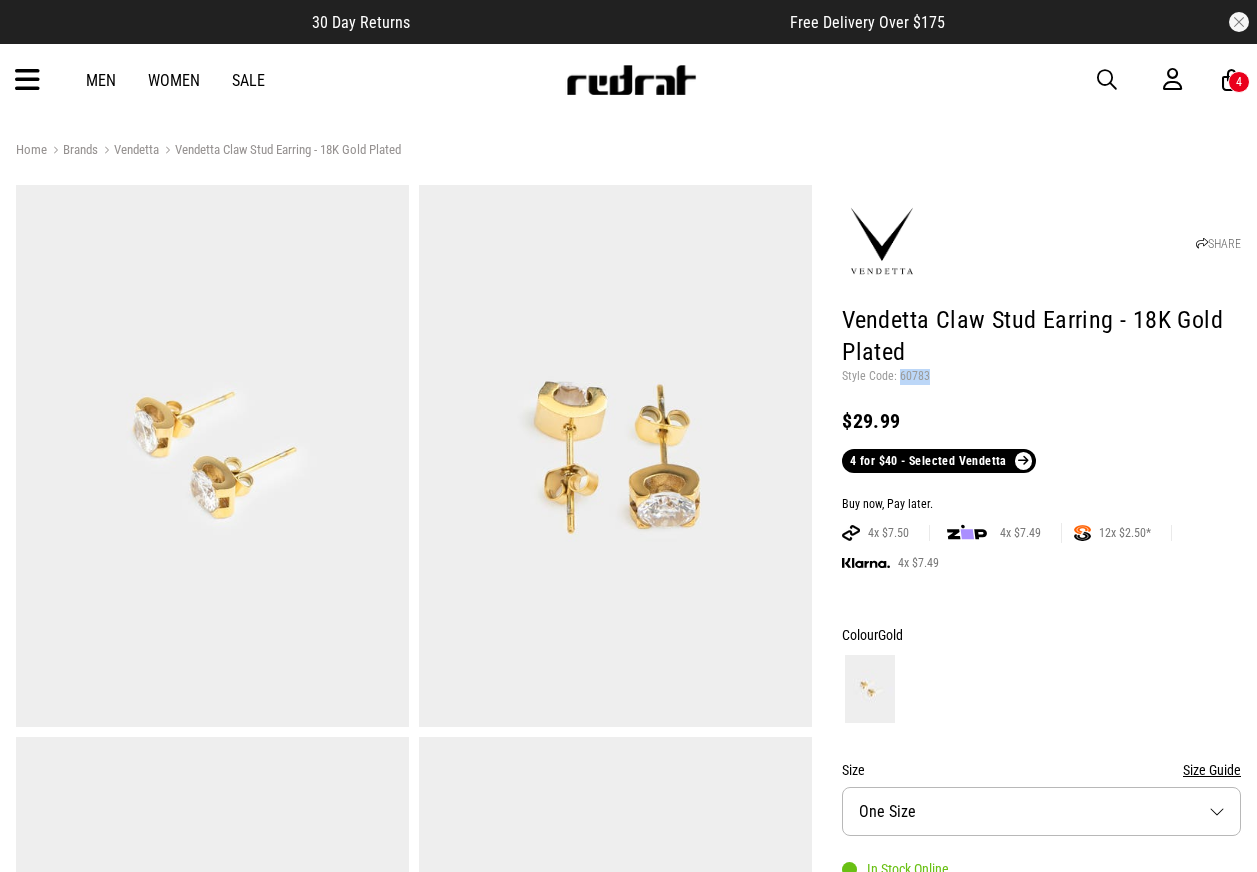 click on "Style Code: 60783" at bounding box center (1041, 377) 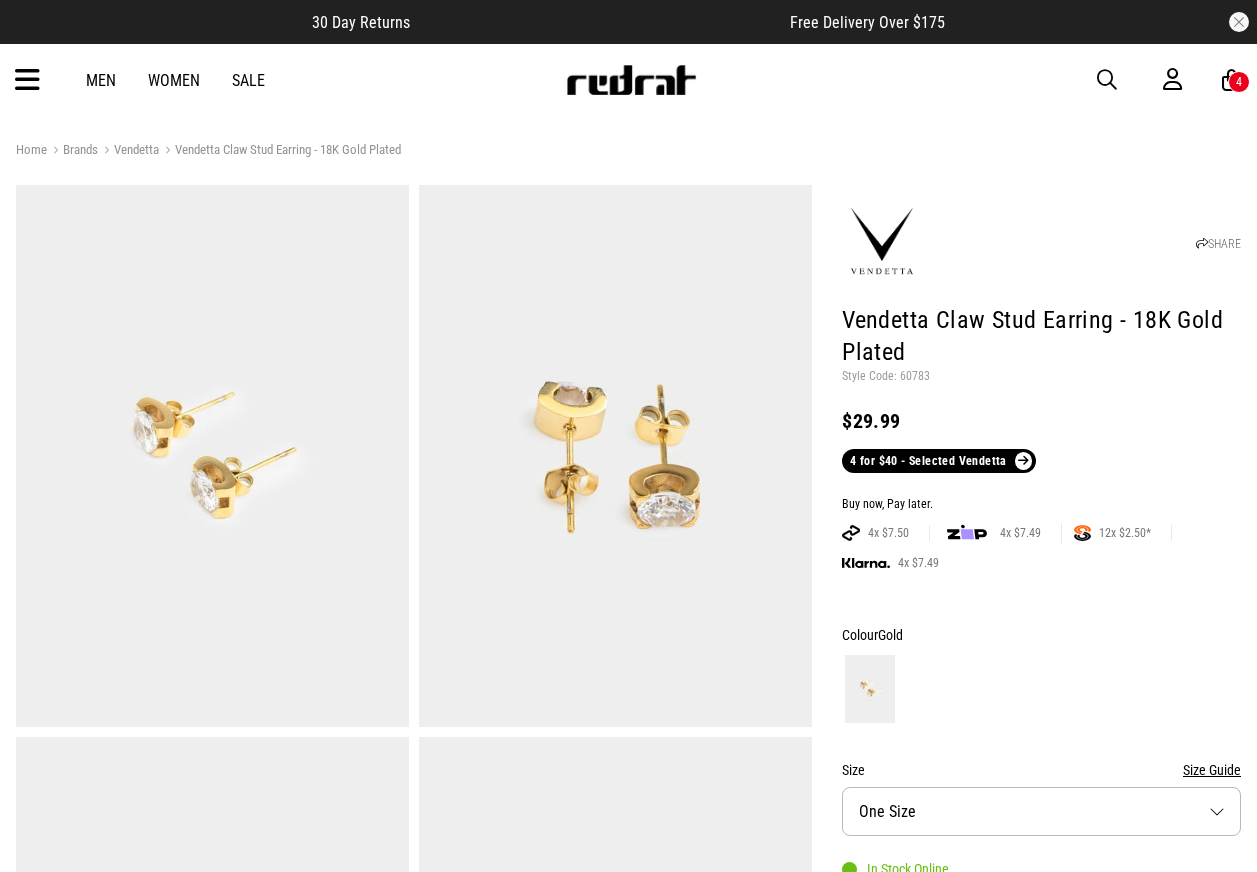 drag, startPoint x: 1098, startPoint y: 87, endPoint x: 712, endPoint y: 38, distance: 389.0977 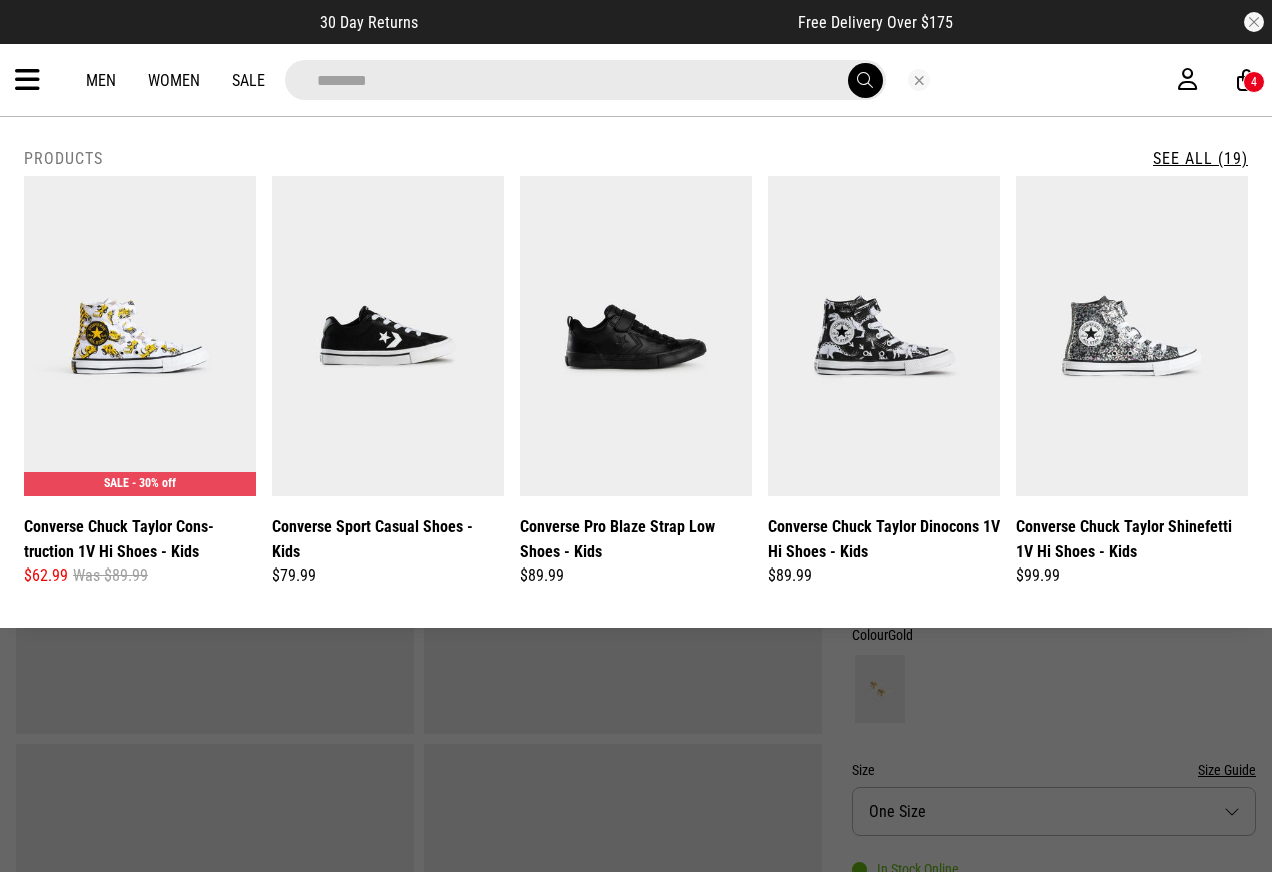 type on "**********" 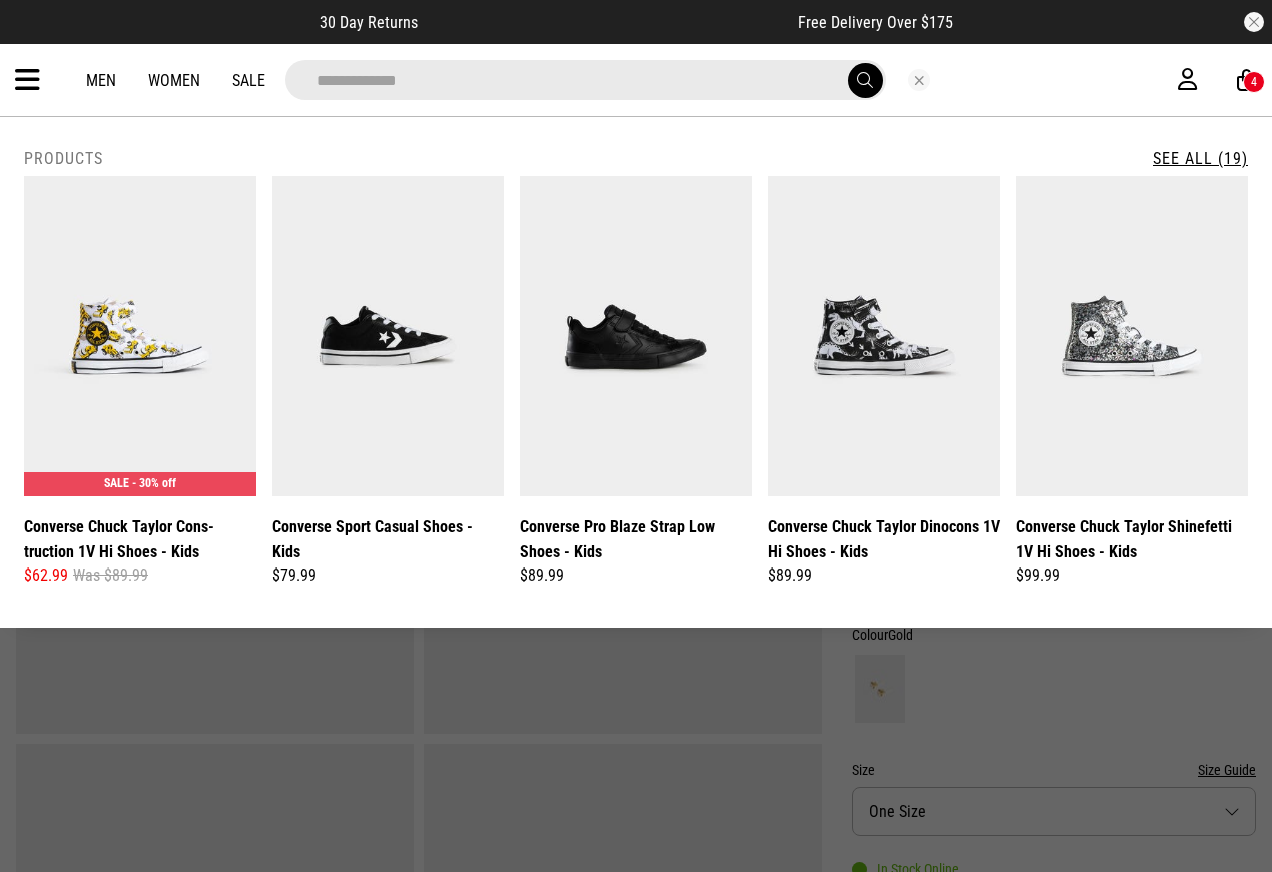 type 